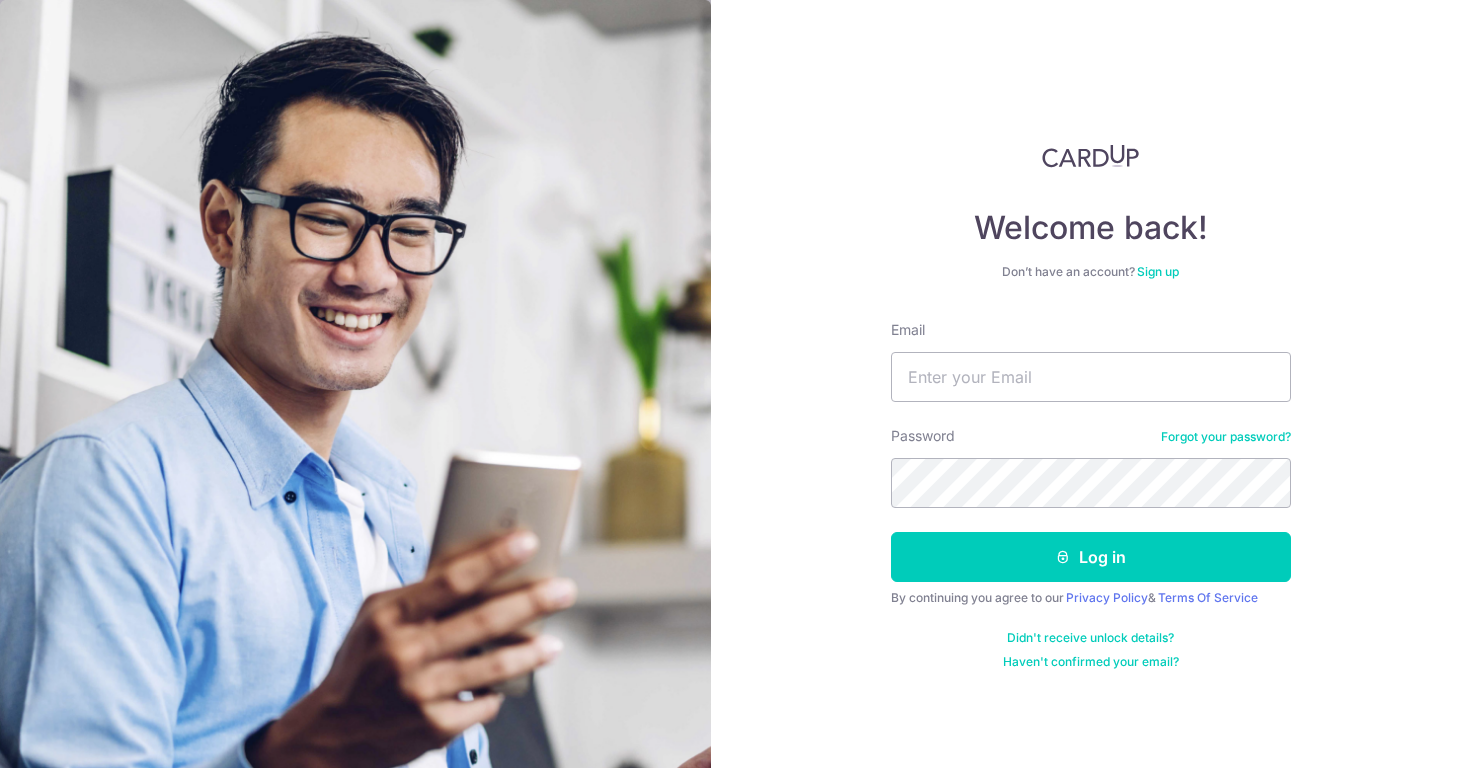 scroll, scrollTop: 0, scrollLeft: 0, axis: both 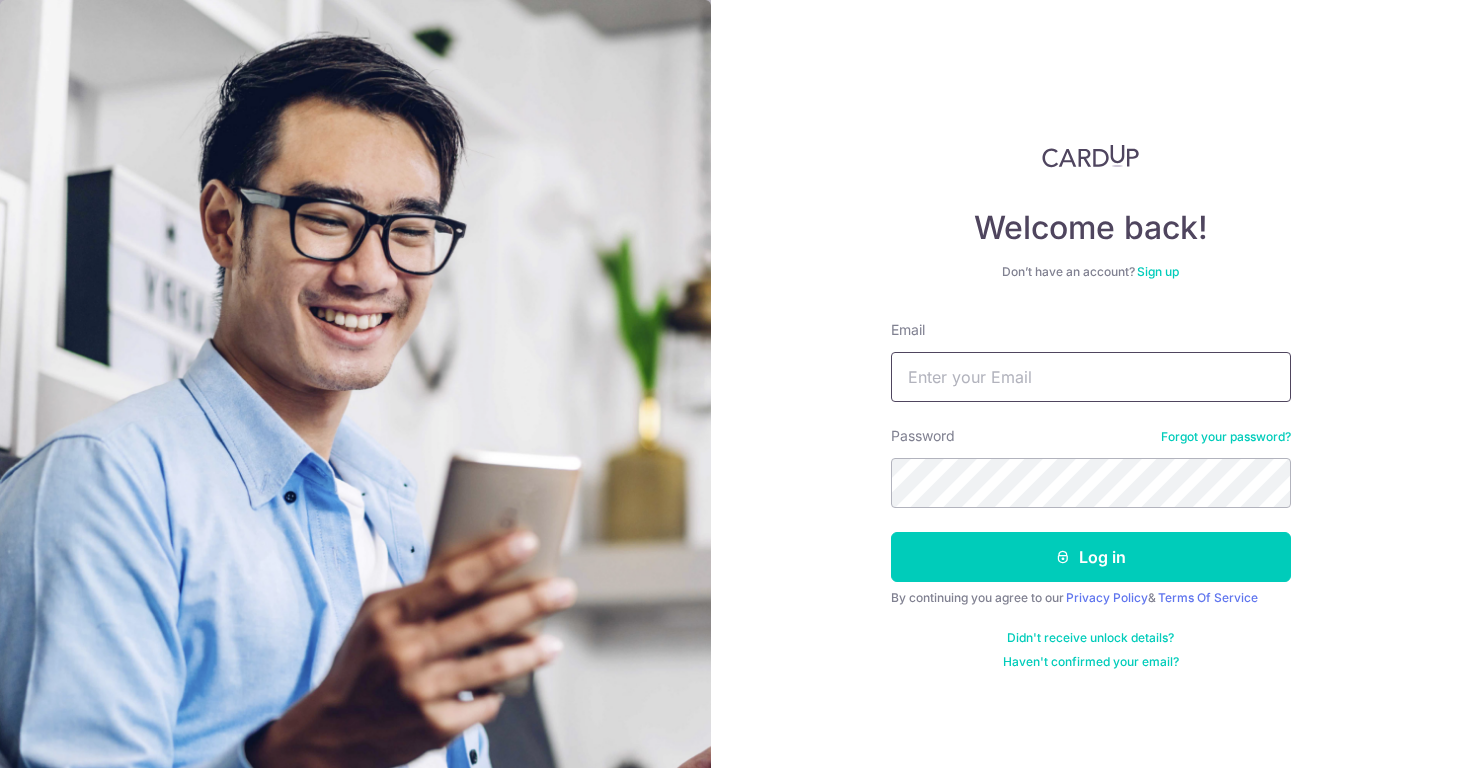 click on "Email" at bounding box center [1091, 377] 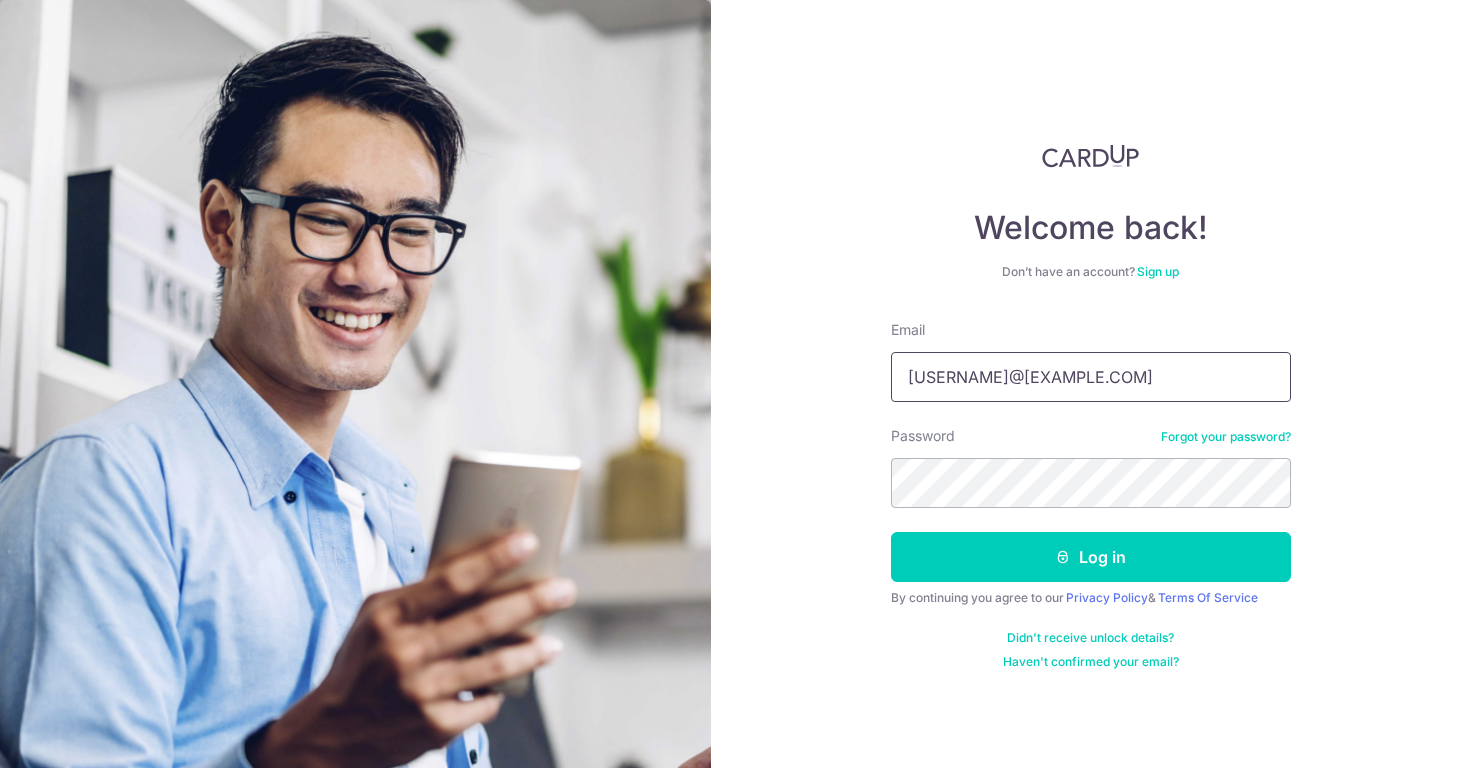 type on "longss322@gmail.com" 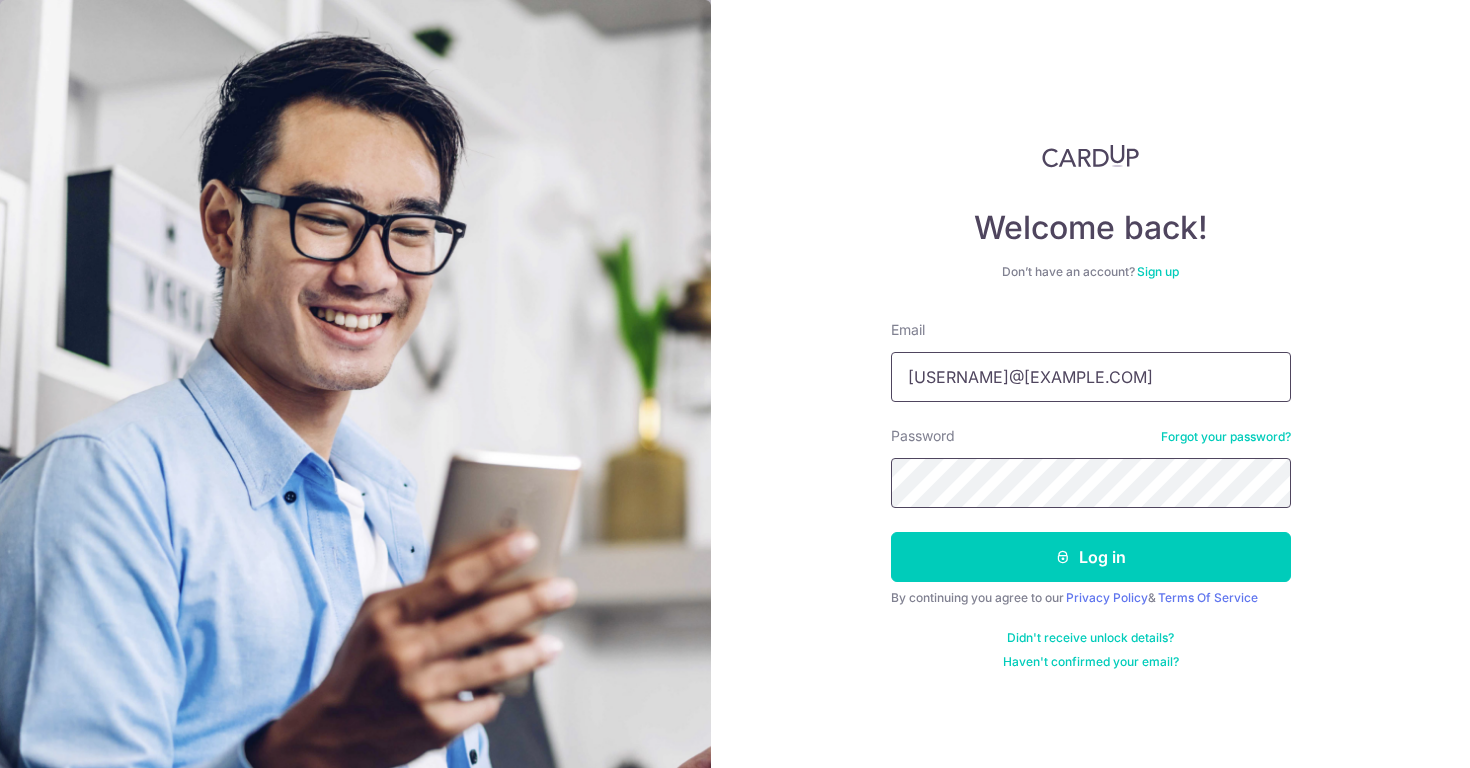 click on "Log in" at bounding box center (1091, 557) 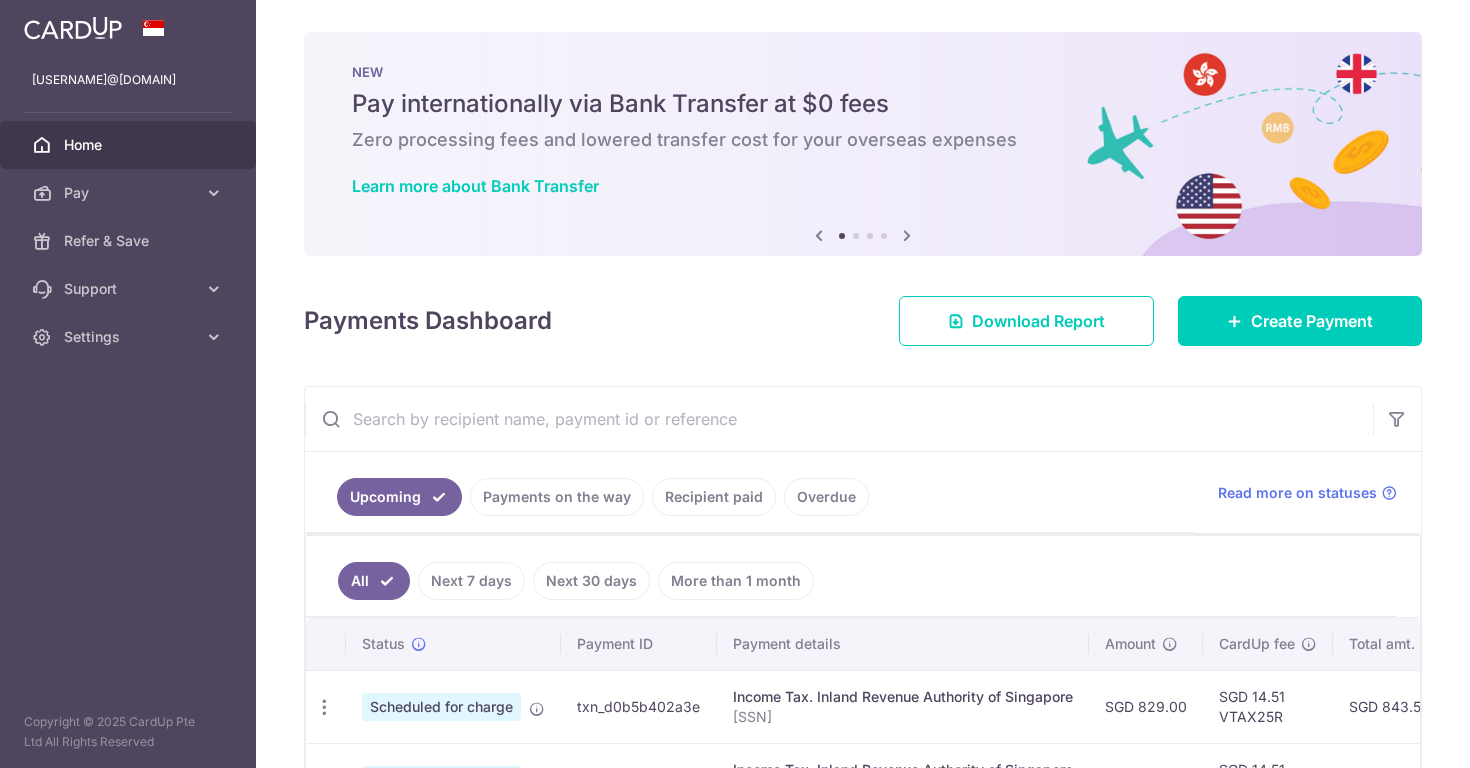 scroll, scrollTop: 0, scrollLeft: 0, axis: both 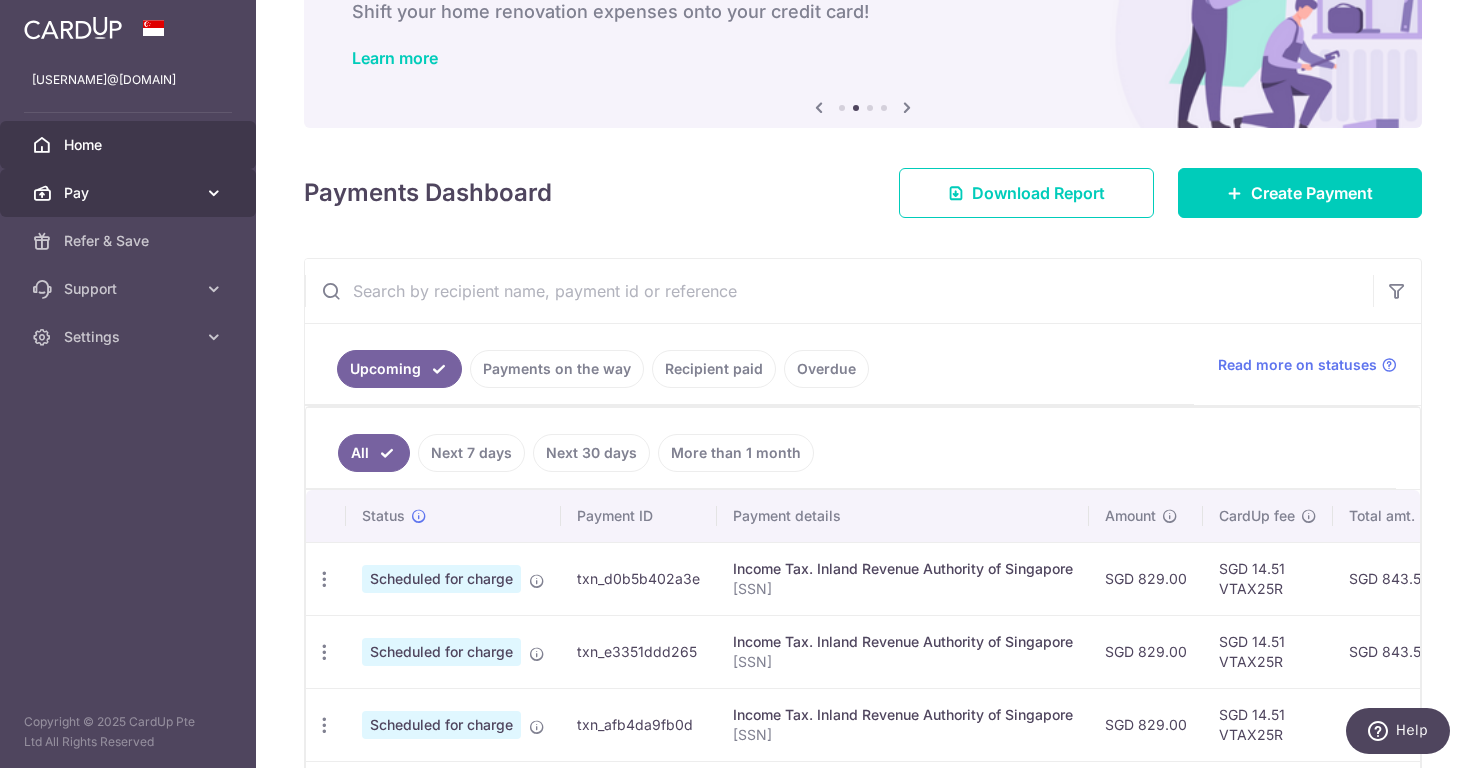 click on "Pay" at bounding box center [130, 193] 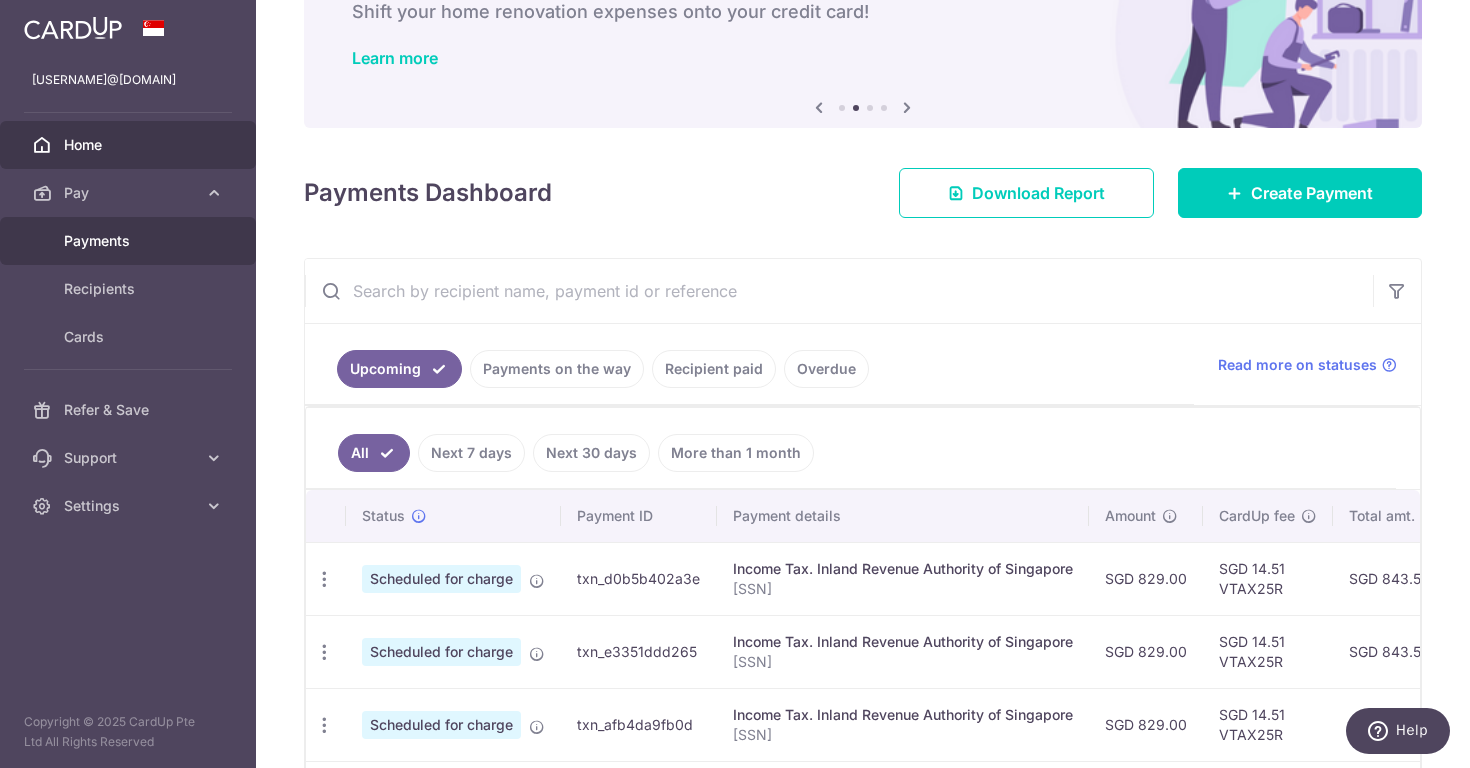click on "Payments" at bounding box center (130, 241) 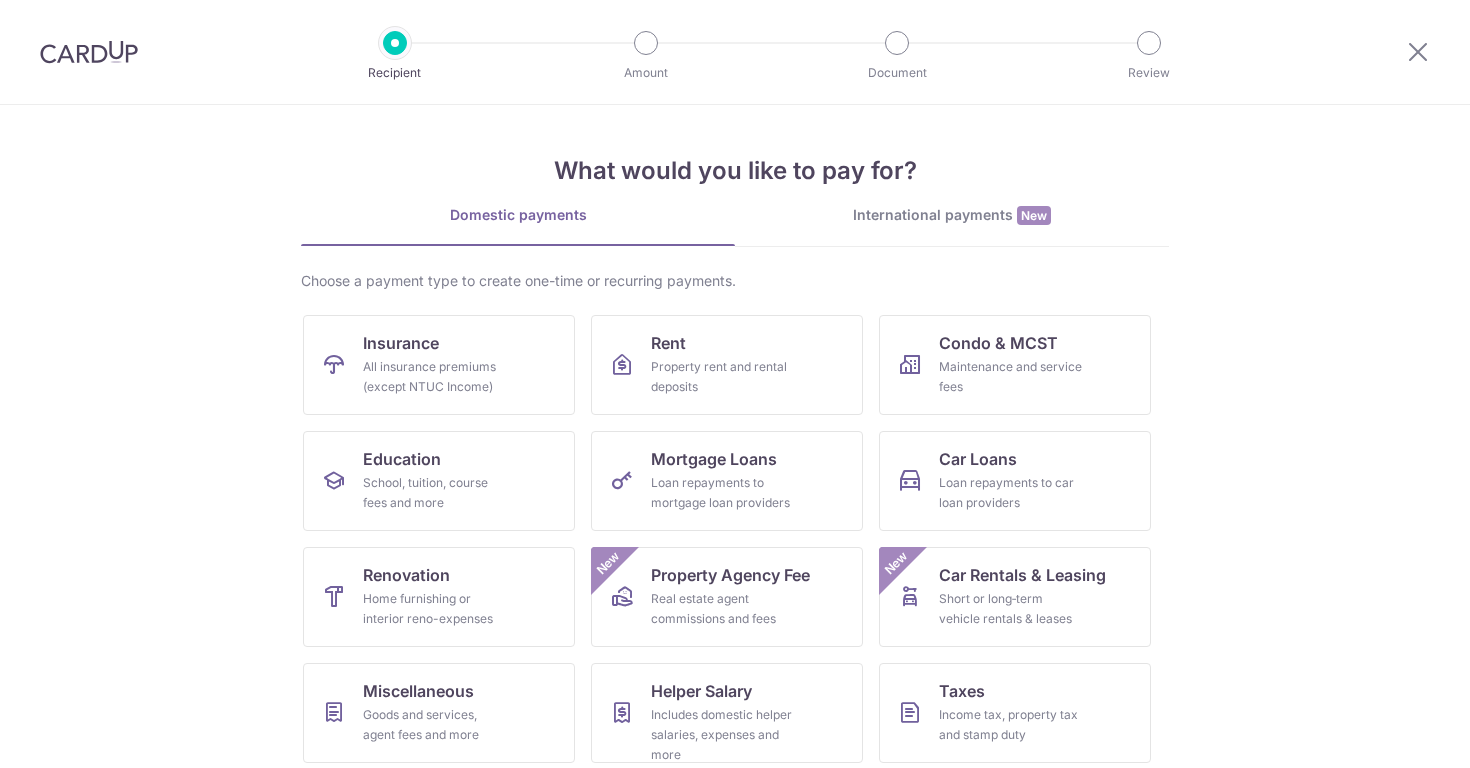 scroll, scrollTop: 0, scrollLeft: 0, axis: both 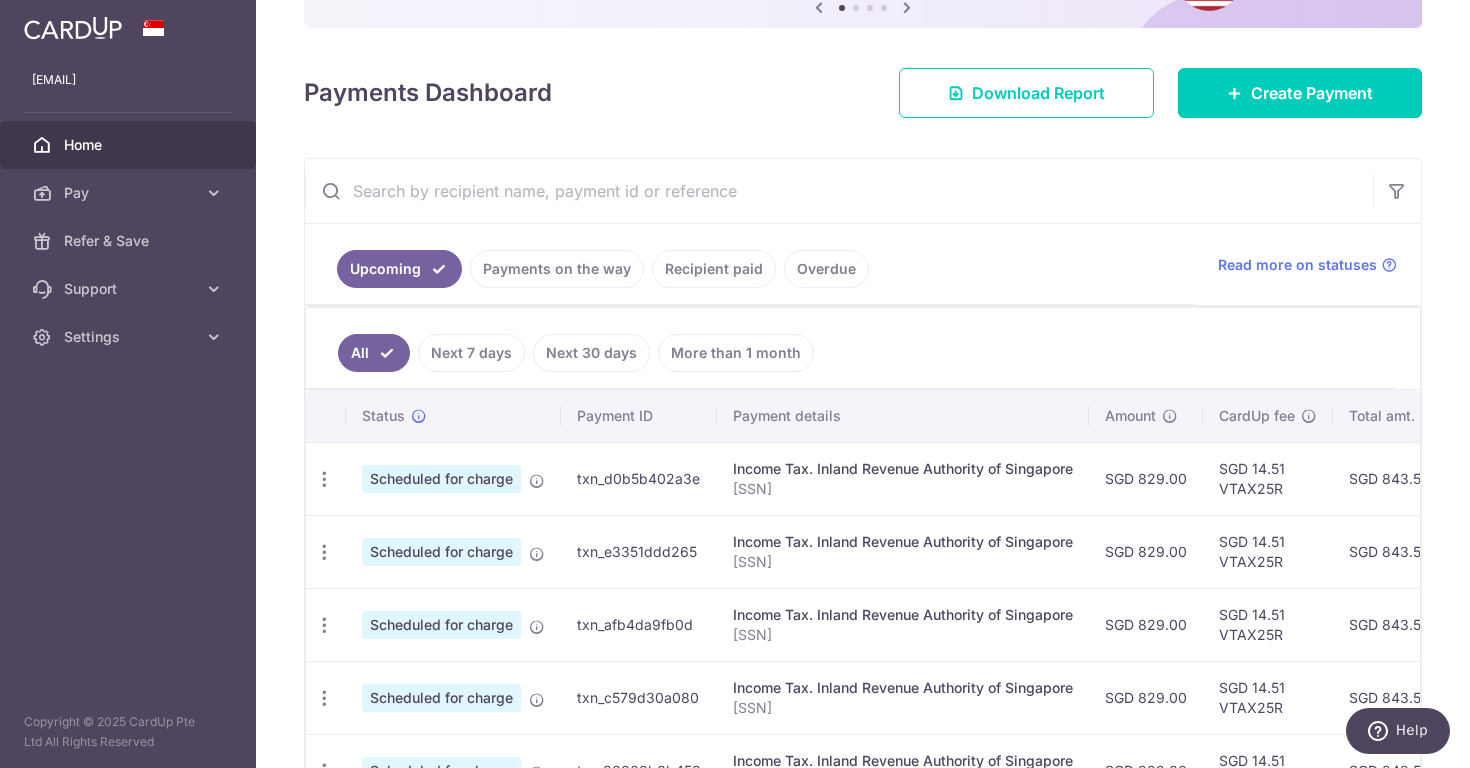 click on "Payments on the way" at bounding box center [557, 269] 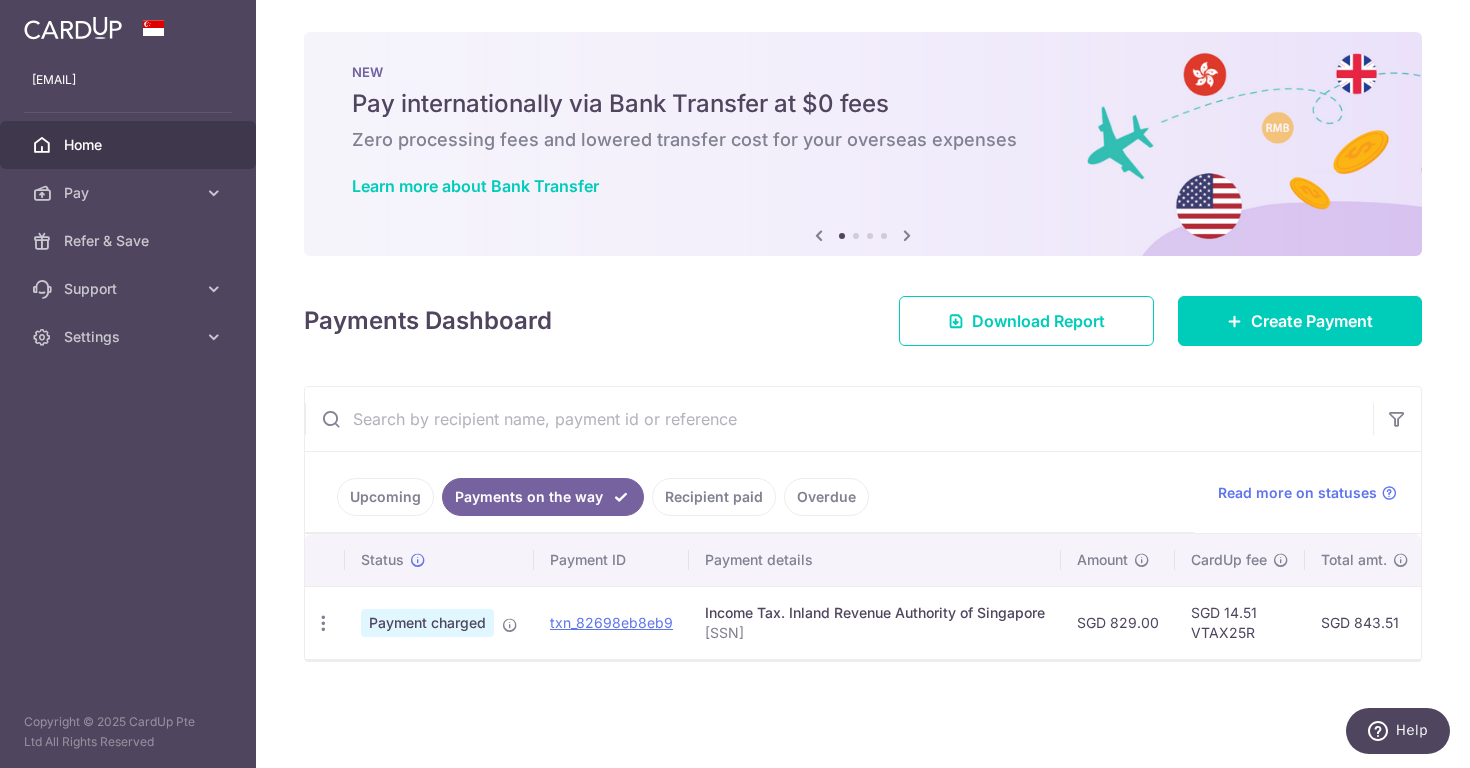 scroll, scrollTop: 0, scrollLeft: 0, axis: both 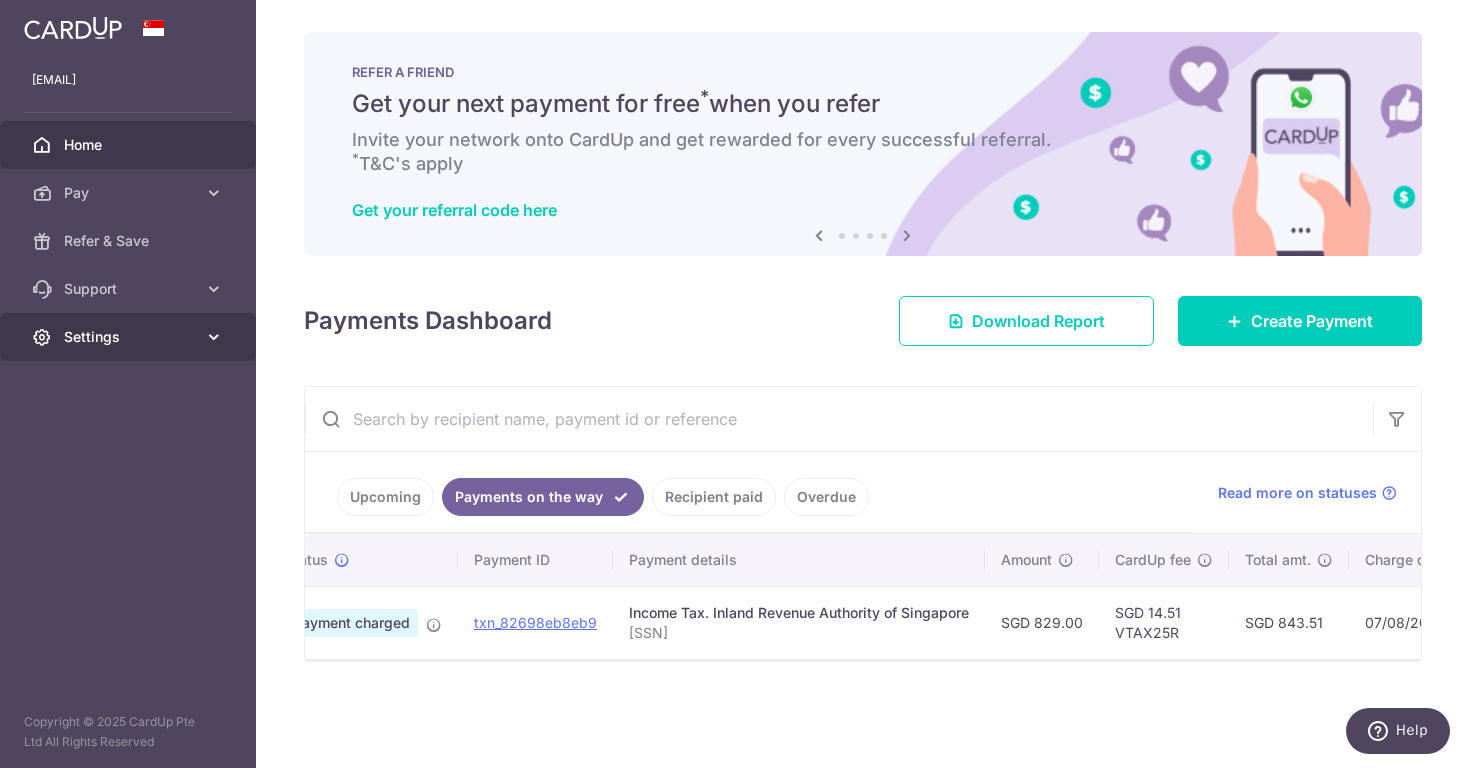 click on "Settings" at bounding box center [130, 337] 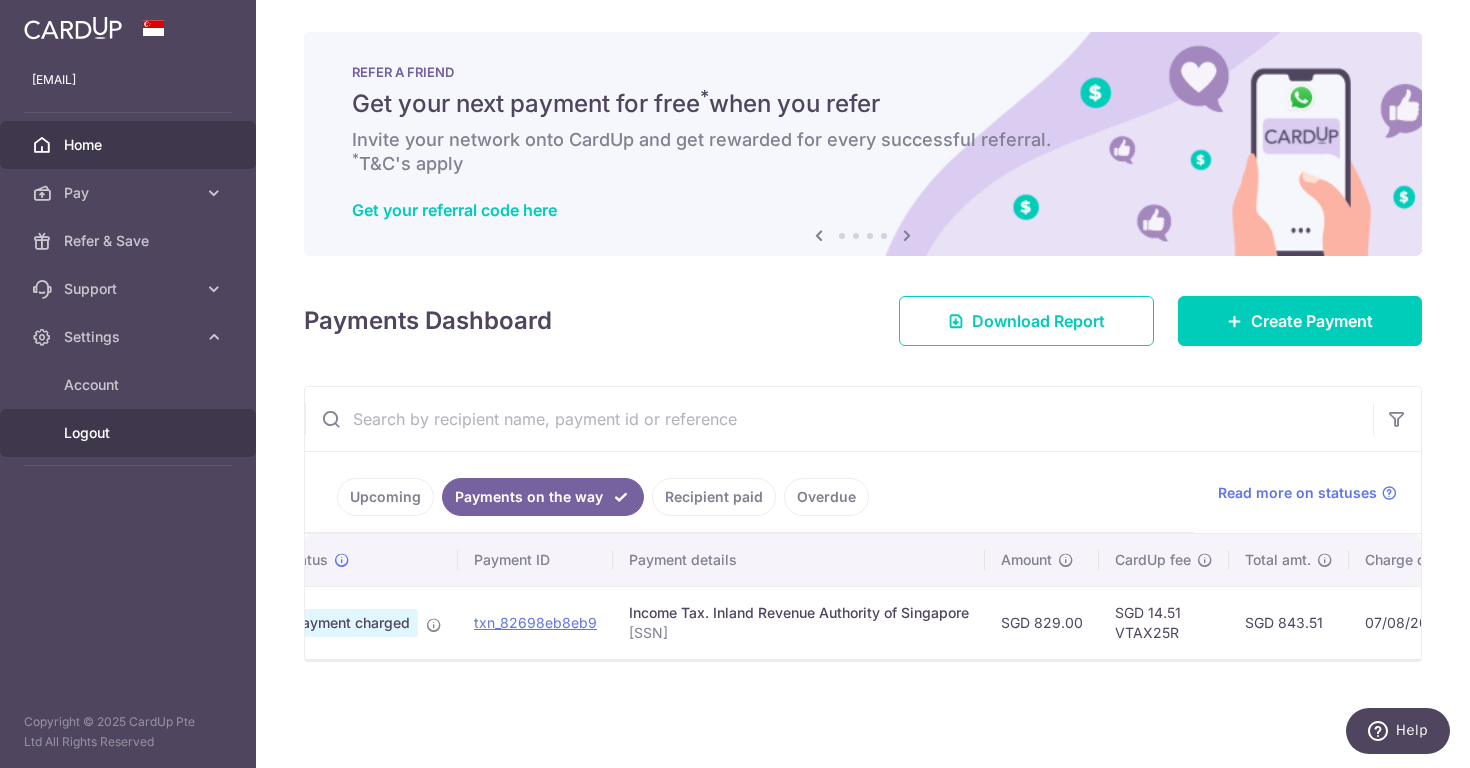 click on "Logout" at bounding box center (128, 433) 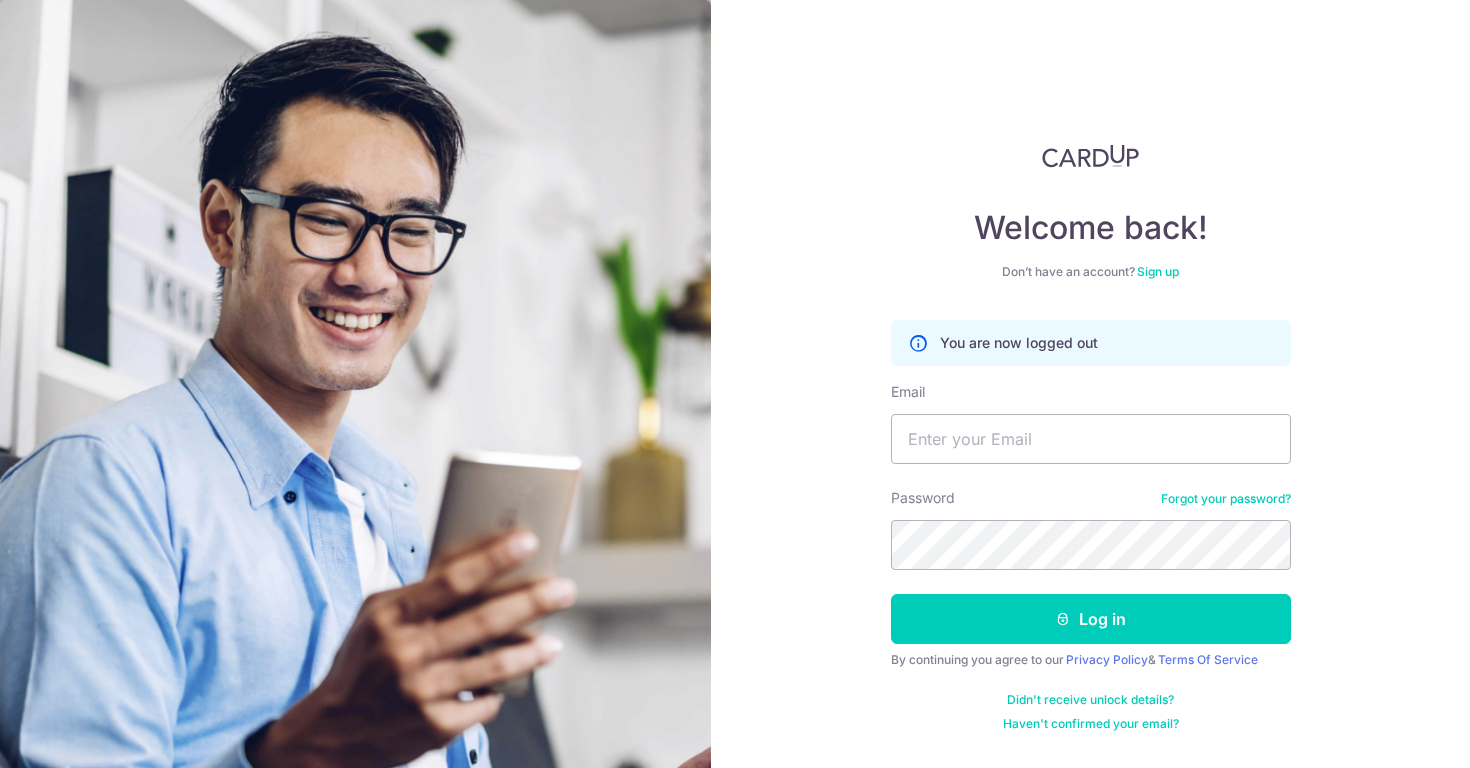 scroll, scrollTop: 0, scrollLeft: 0, axis: both 